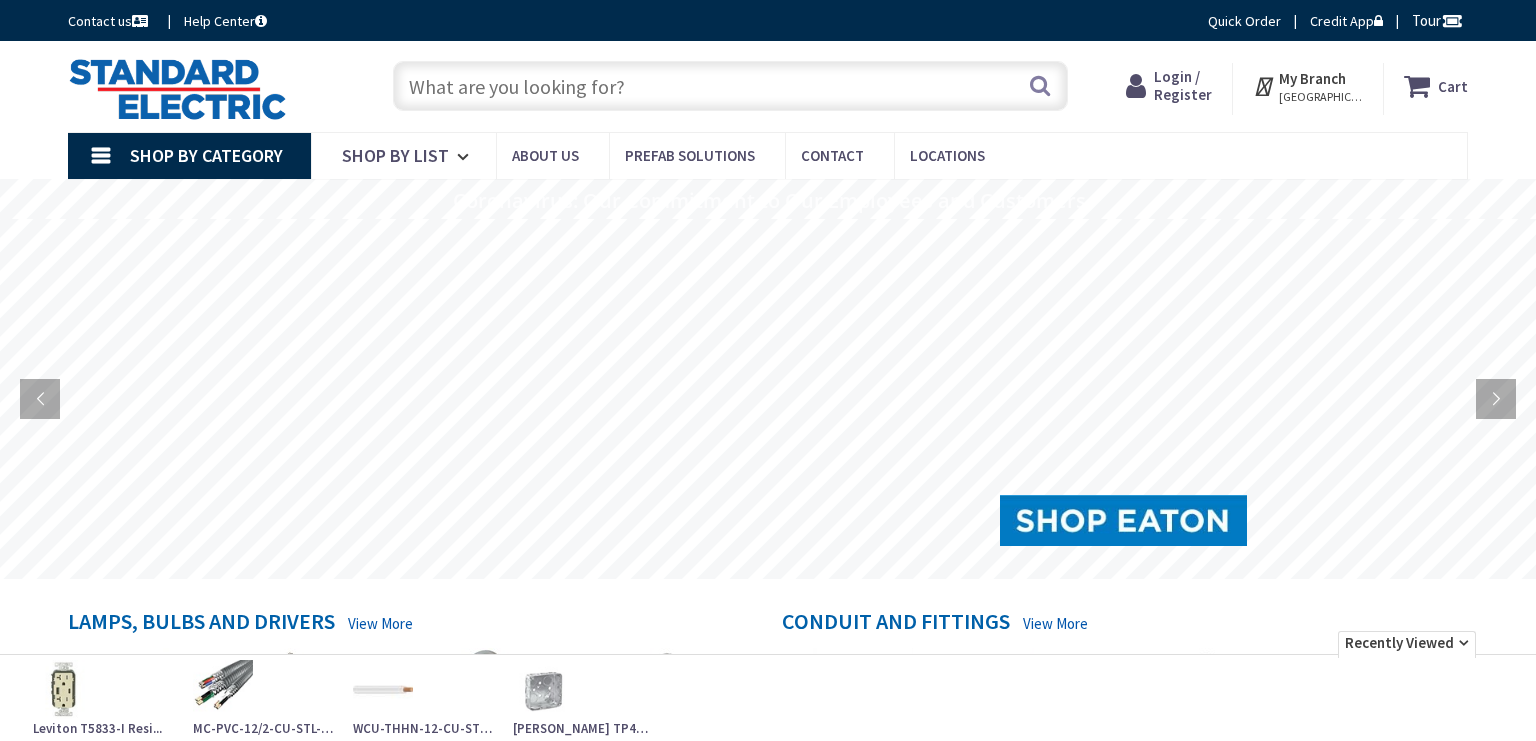 scroll, scrollTop: 0, scrollLeft: 0, axis: both 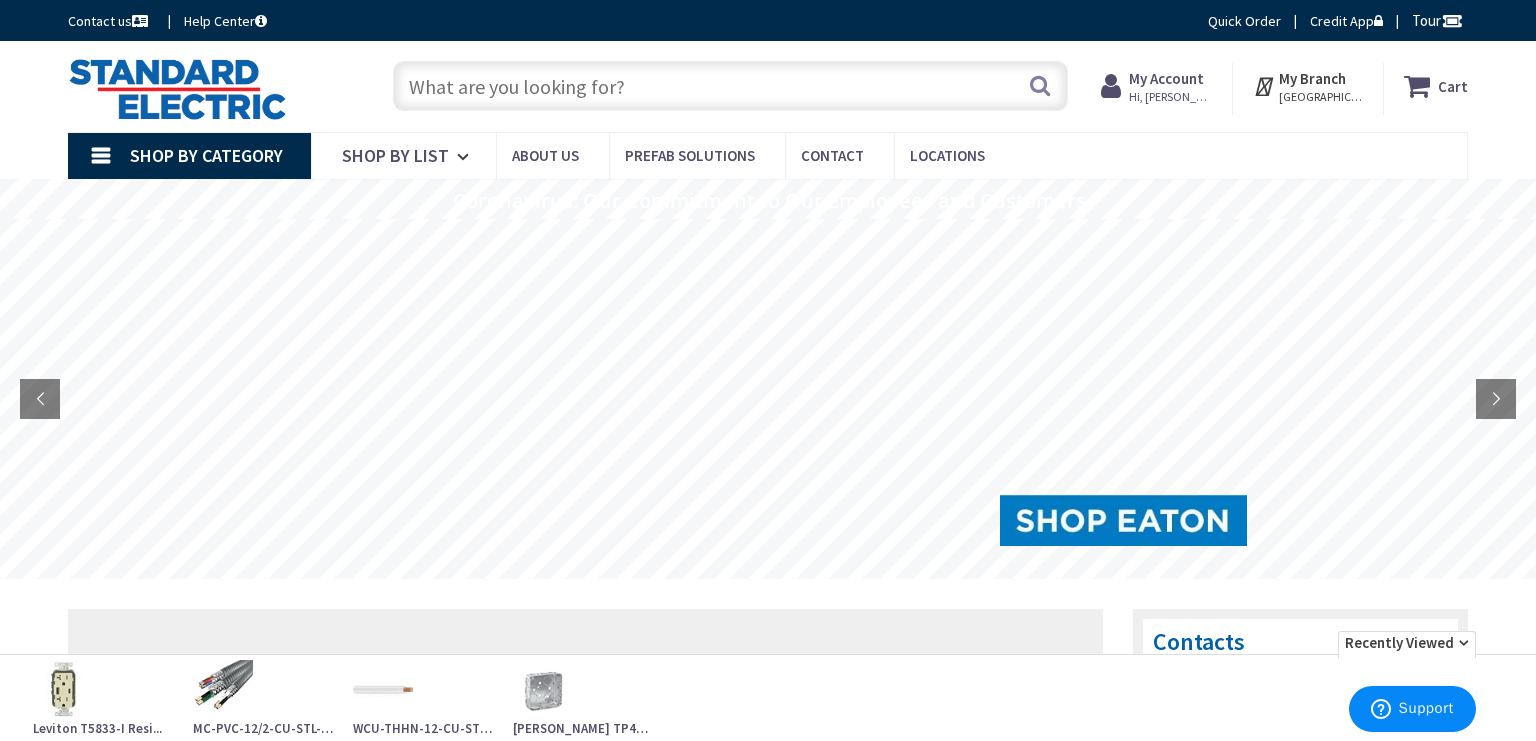 click at bounding box center [730, 86] 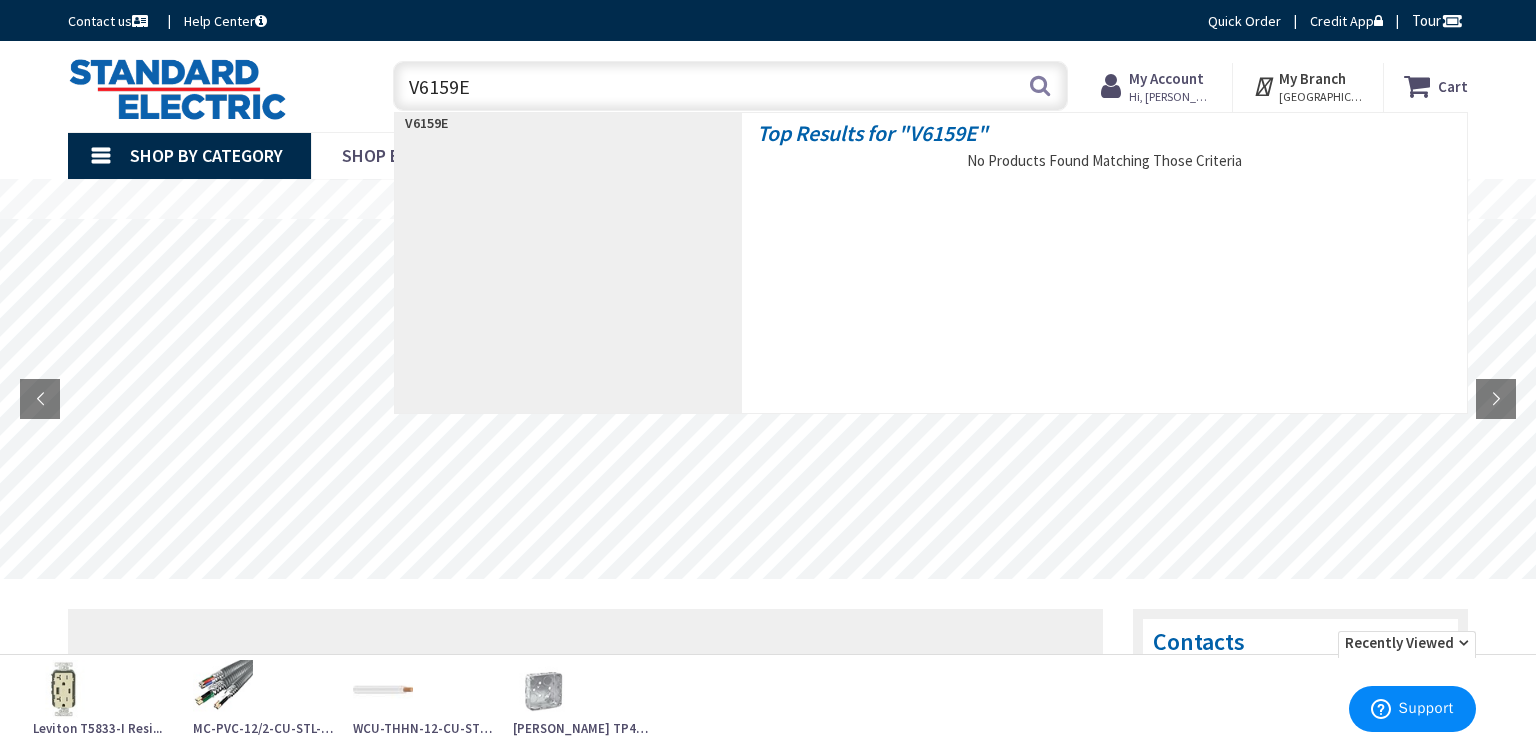 type on "V6159EG" 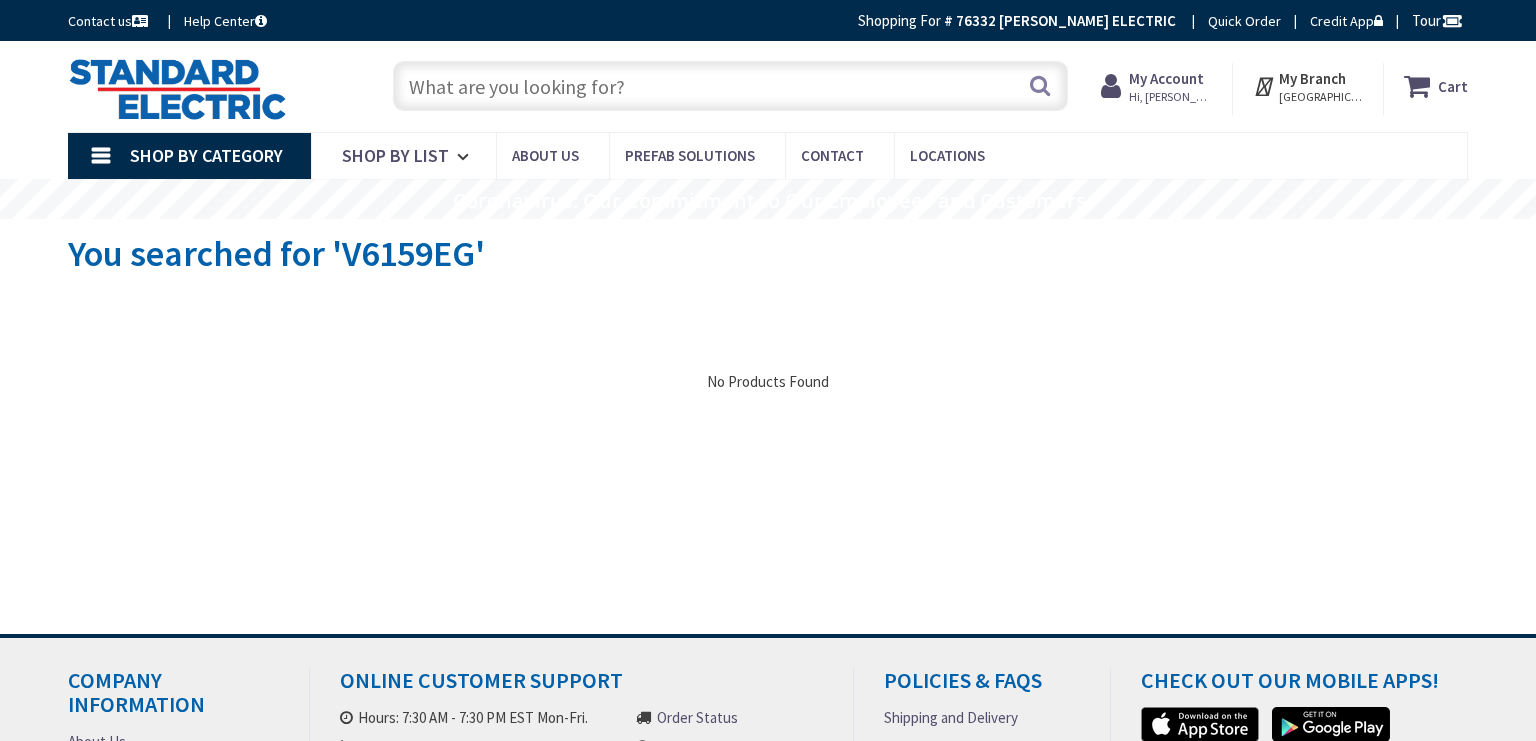 scroll, scrollTop: 0, scrollLeft: 0, axis: both 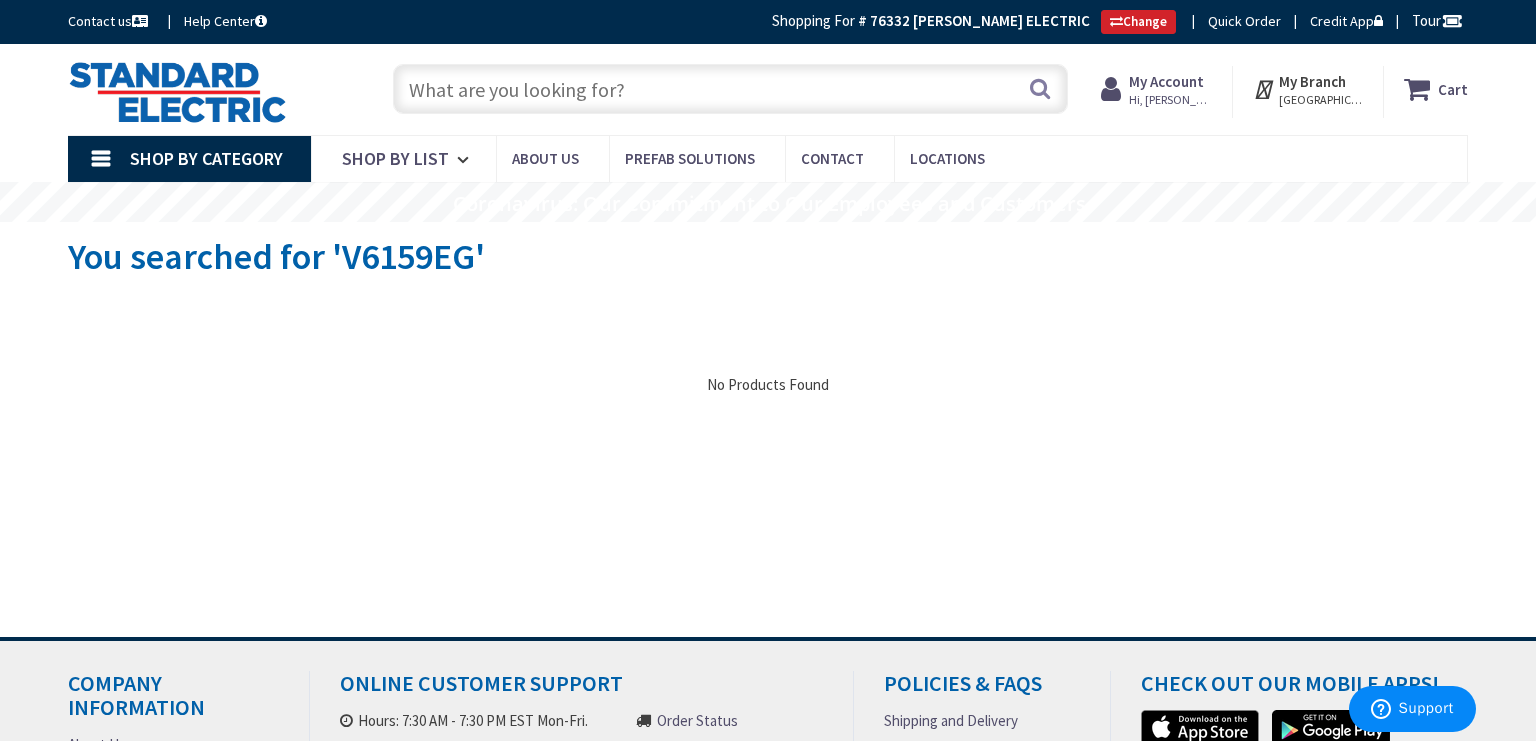 click at bounding box center (730, 89) 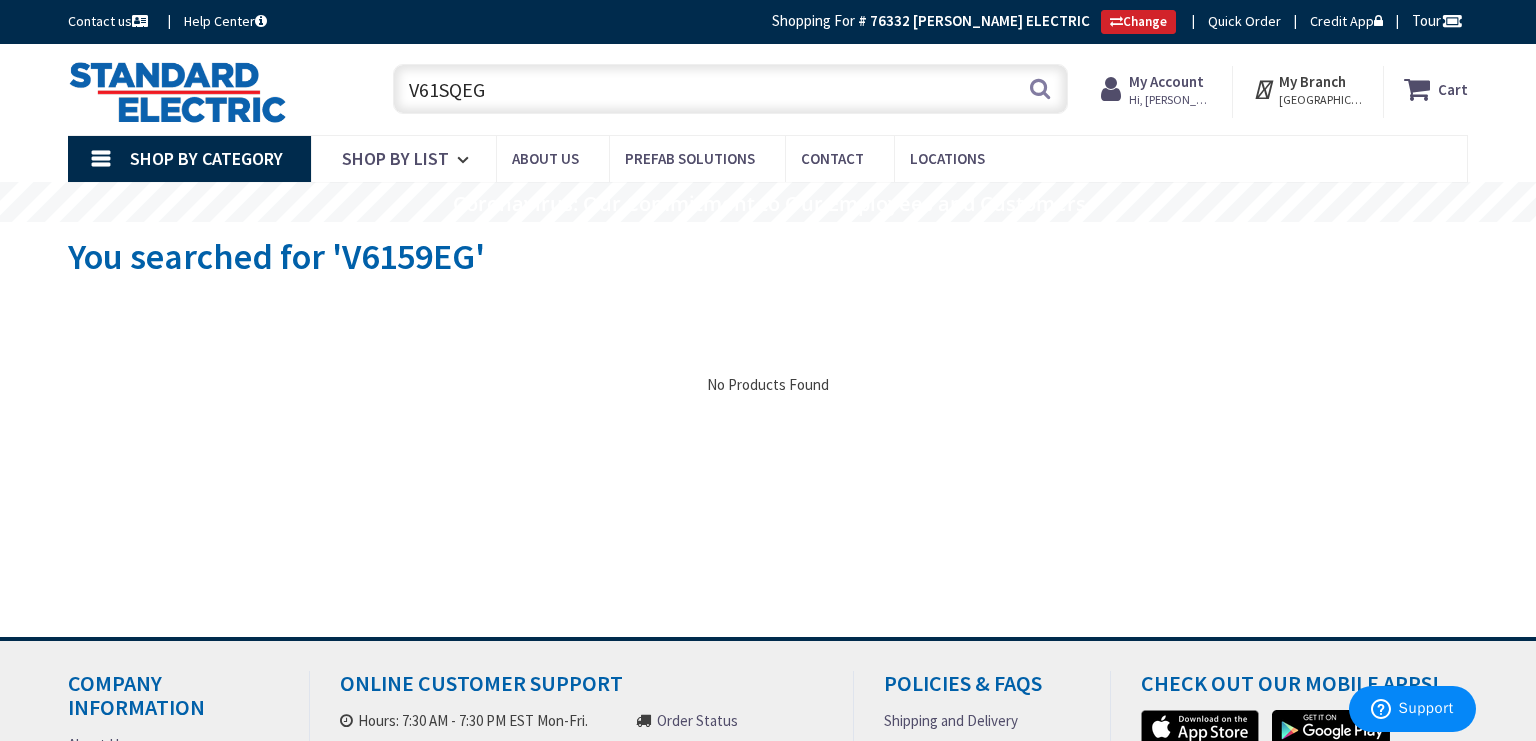 type on "V61SQEG" 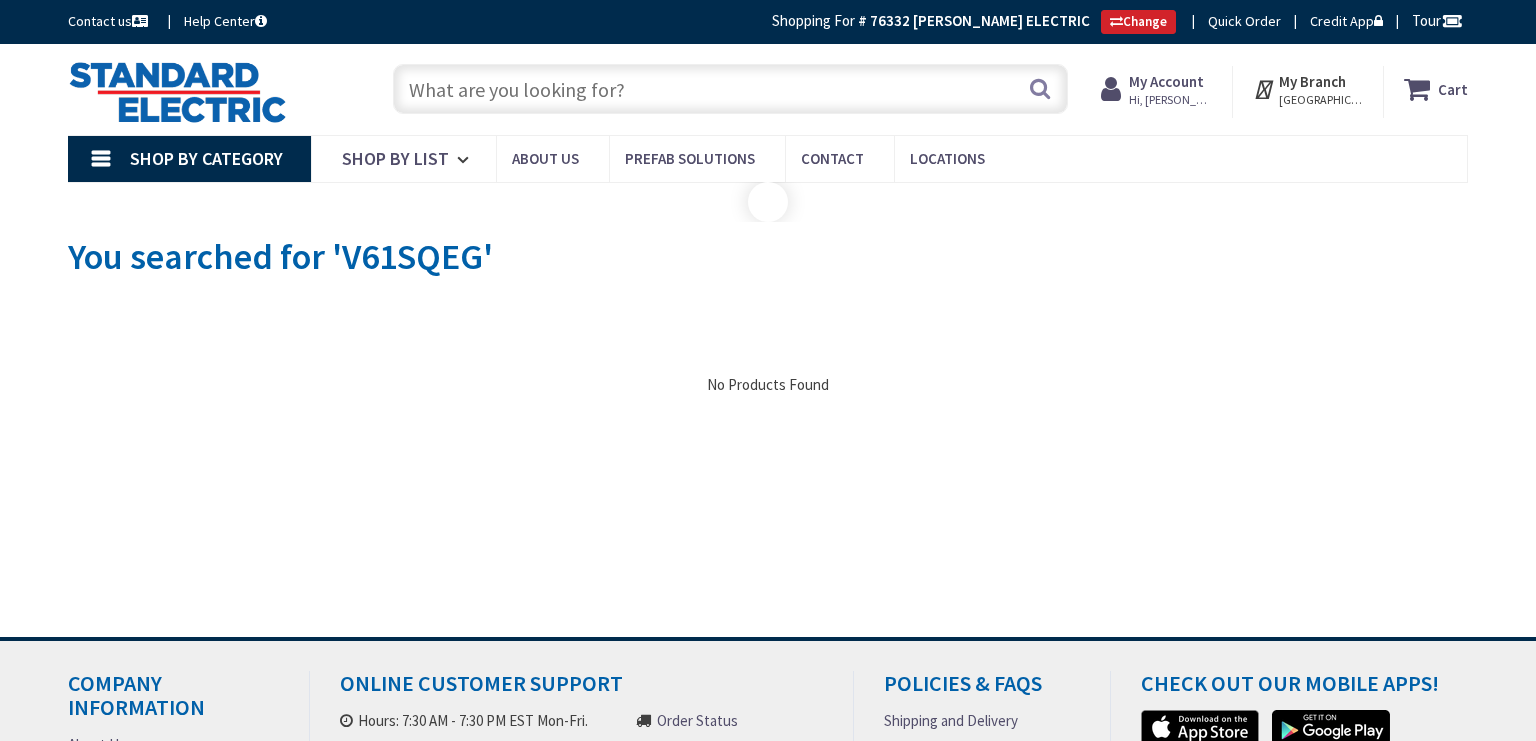 scroll, scrollTop: 0, scrollLeft: 0, axis: both 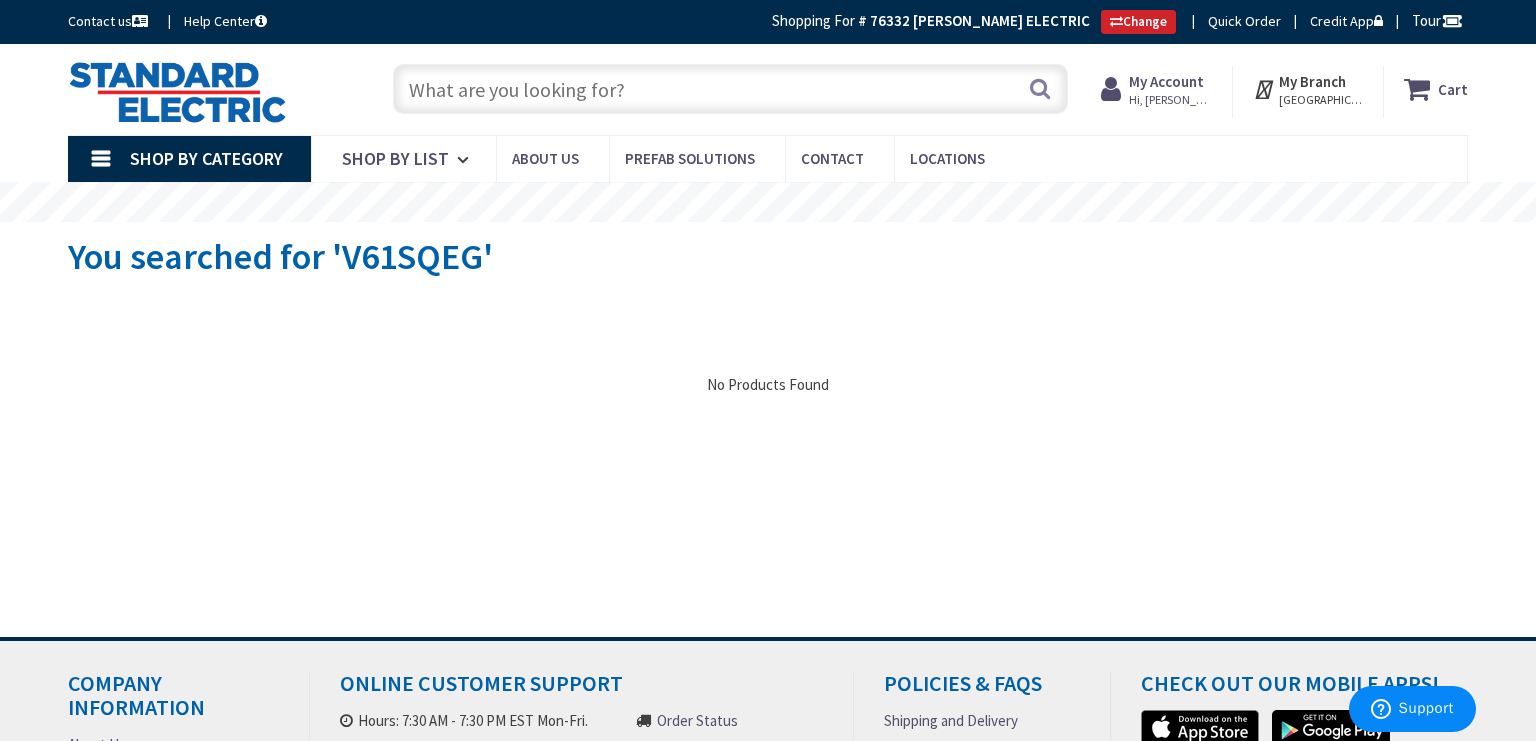 drag, startPoint x: 532, startPoint y: 105, endPoint x: 650, endPoint y: 80, distance: 120.61923 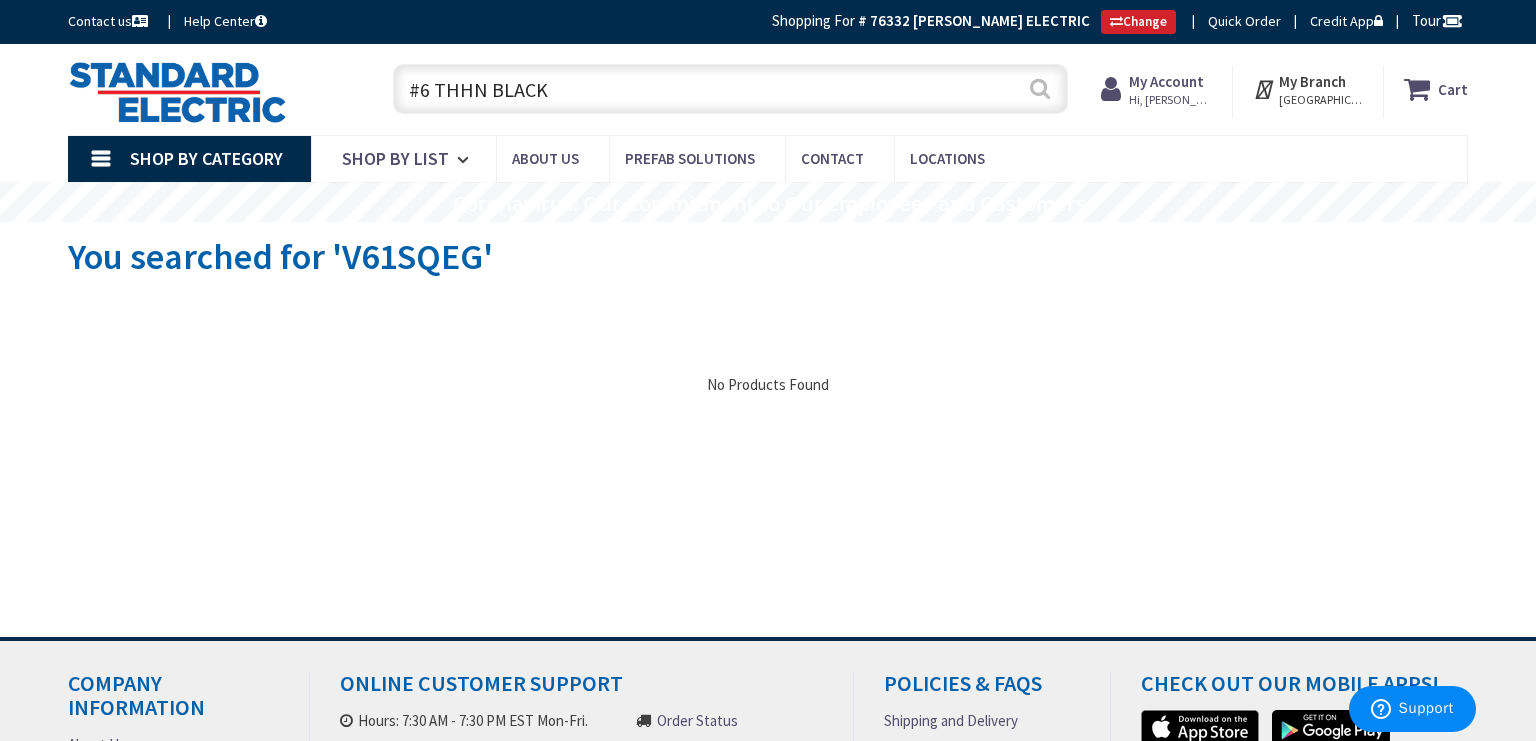 type on "#6 THHN BLACK" 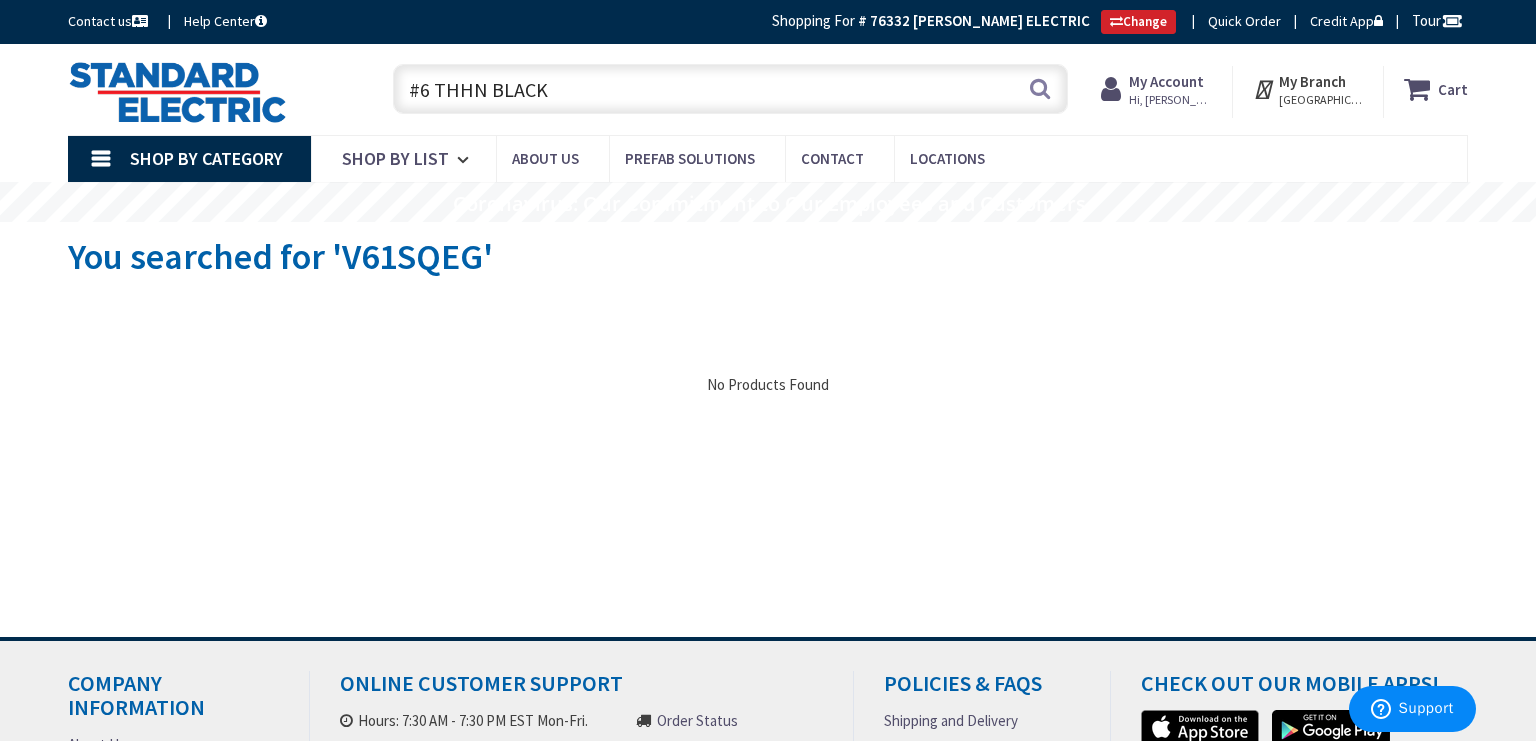 drag, startPoint x: 430, startPoint y: 89, endPoint x: 471, endPoint y: 79, distance: 42.201897 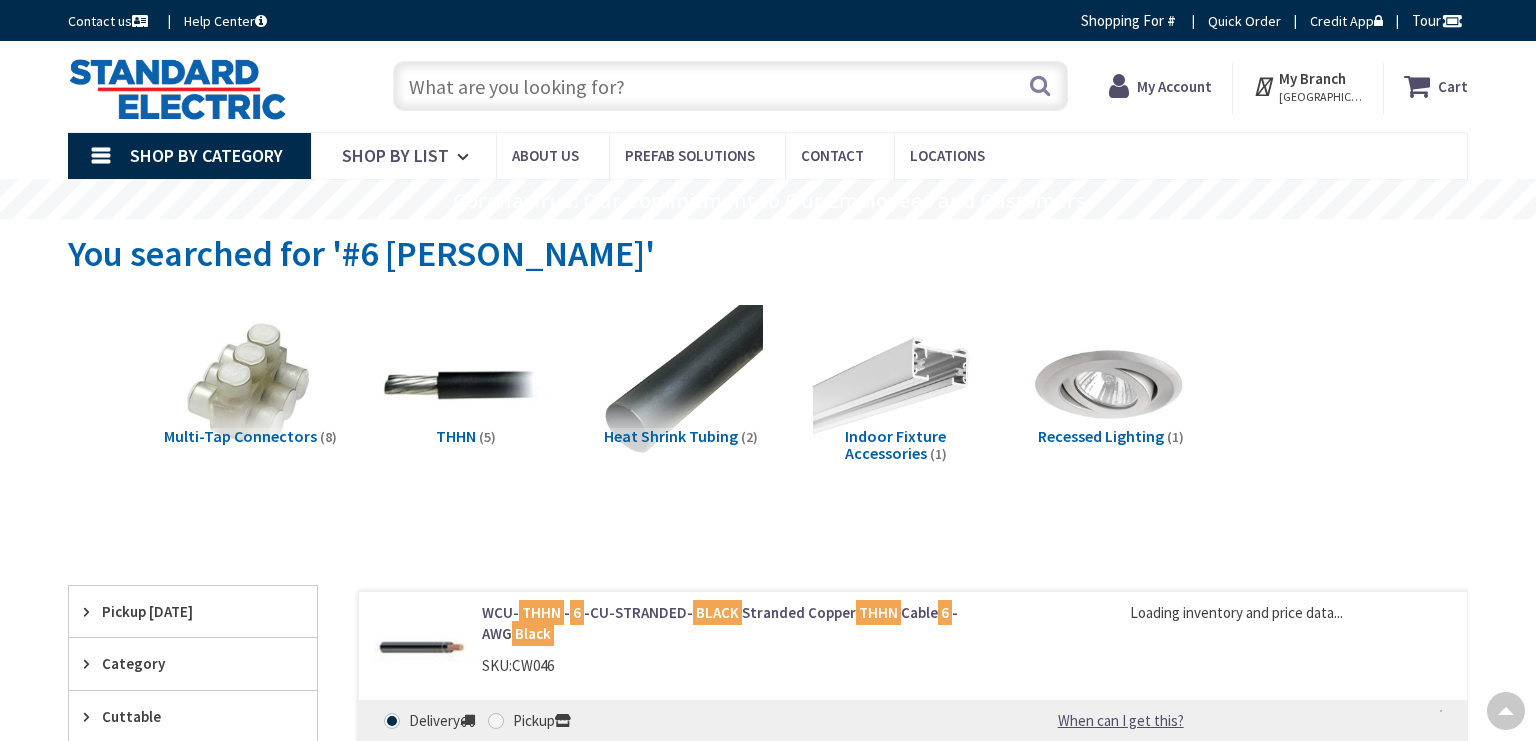 scroll, scrollTop: 317, scrollLeft: 0, axis: vertical 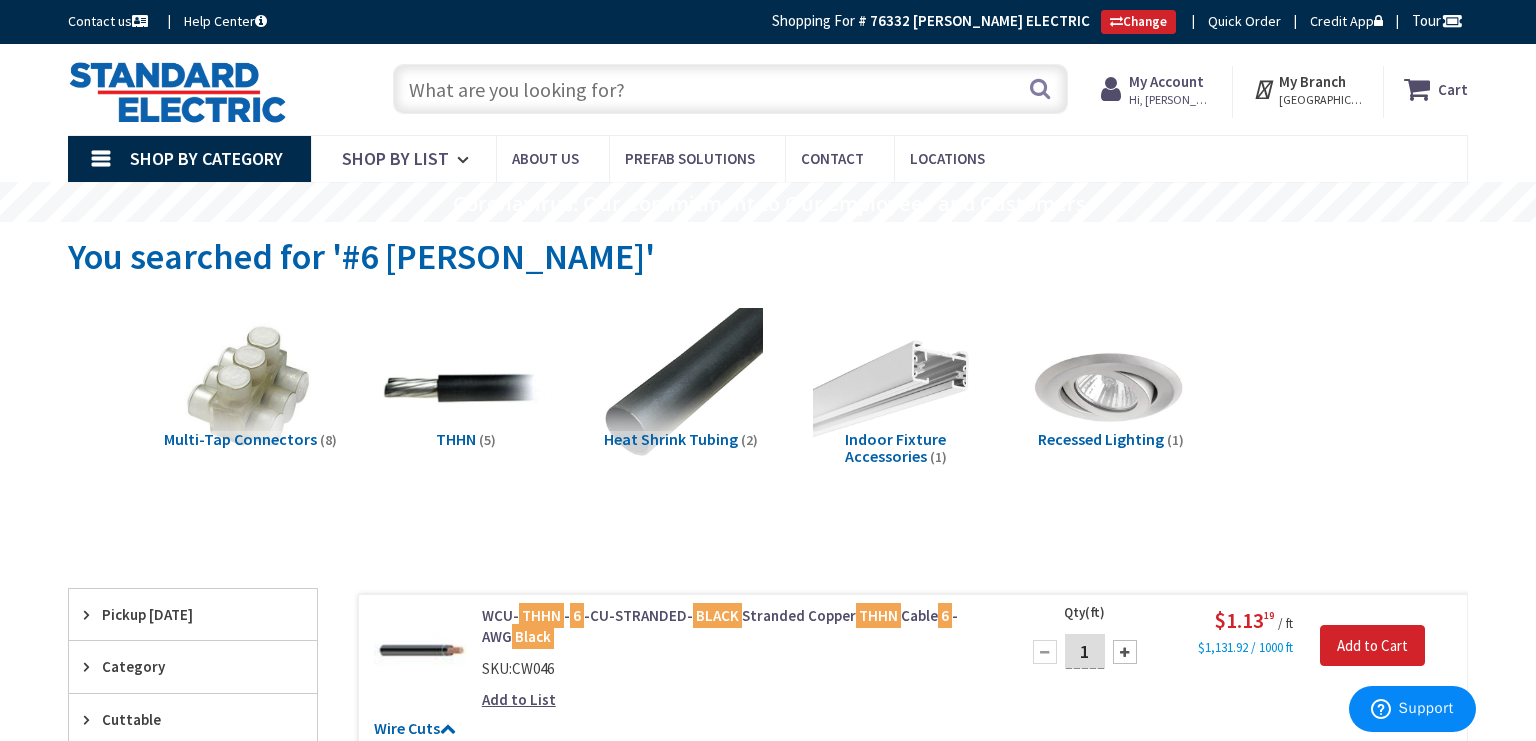 click at bounding box center [730, 89] 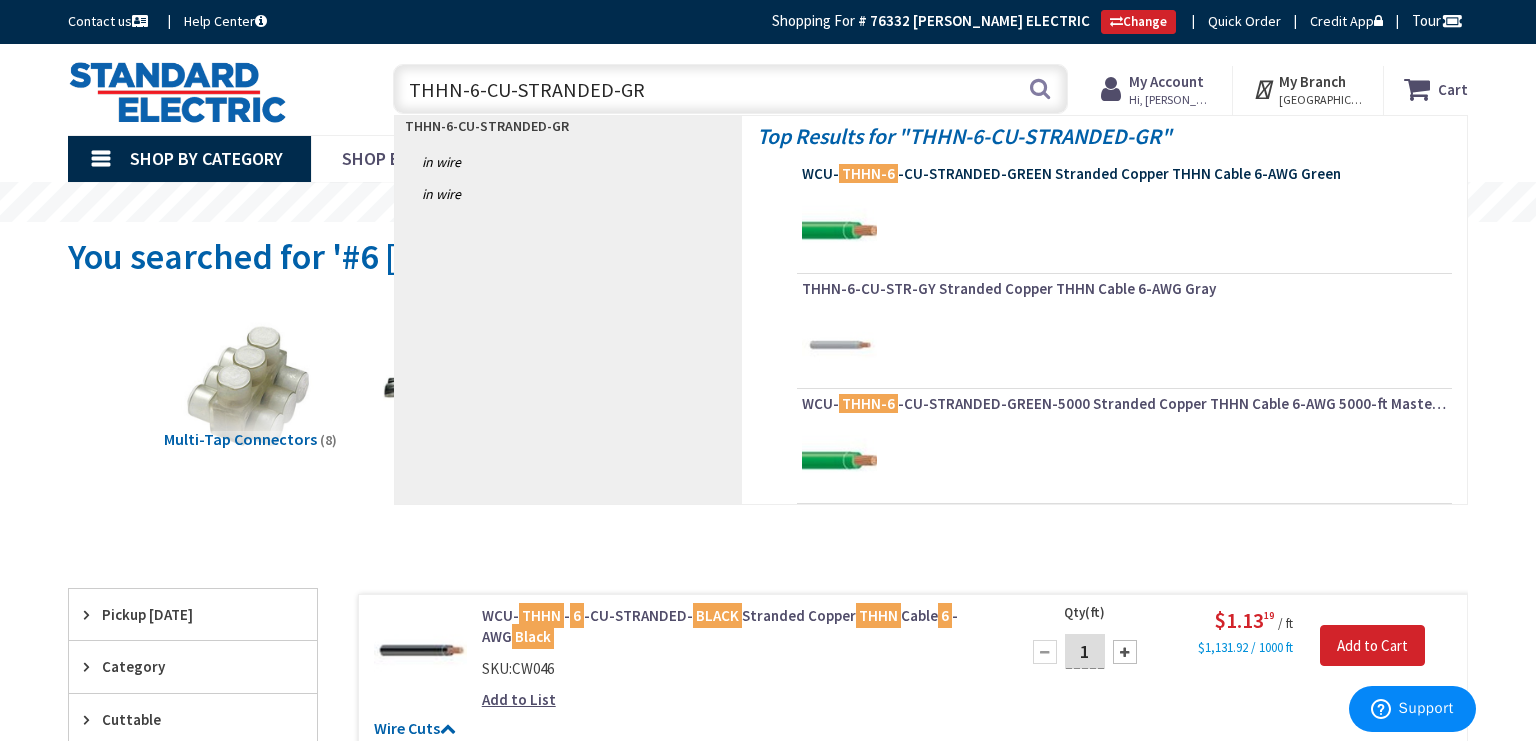 type on "THHN-6-CU-STRANDED-GR" 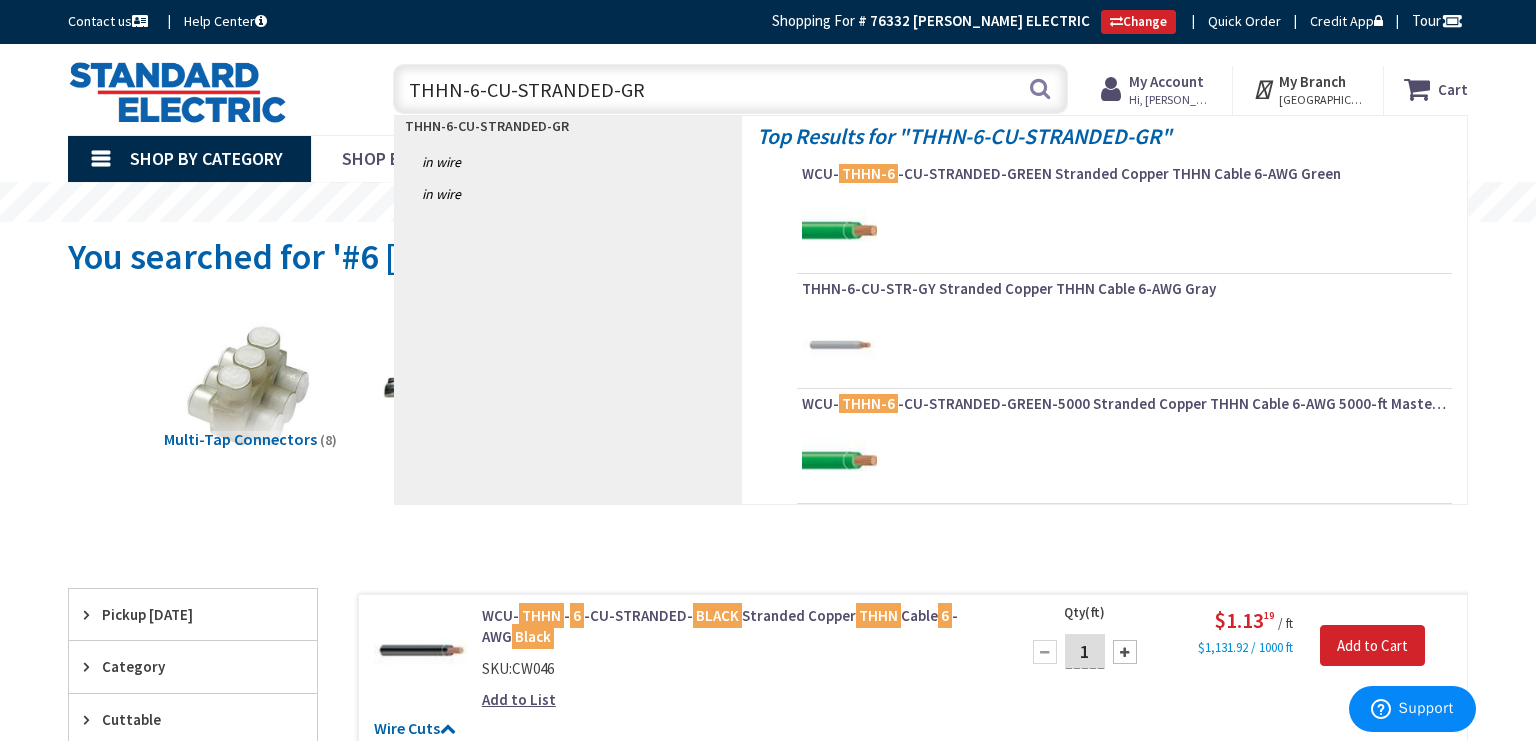 click on "WCU- THHN-6 -CU-STRANDED-GREEN Stranded Copper THHN Cable 6-AWG Green" at bounding box center (1124, 174) 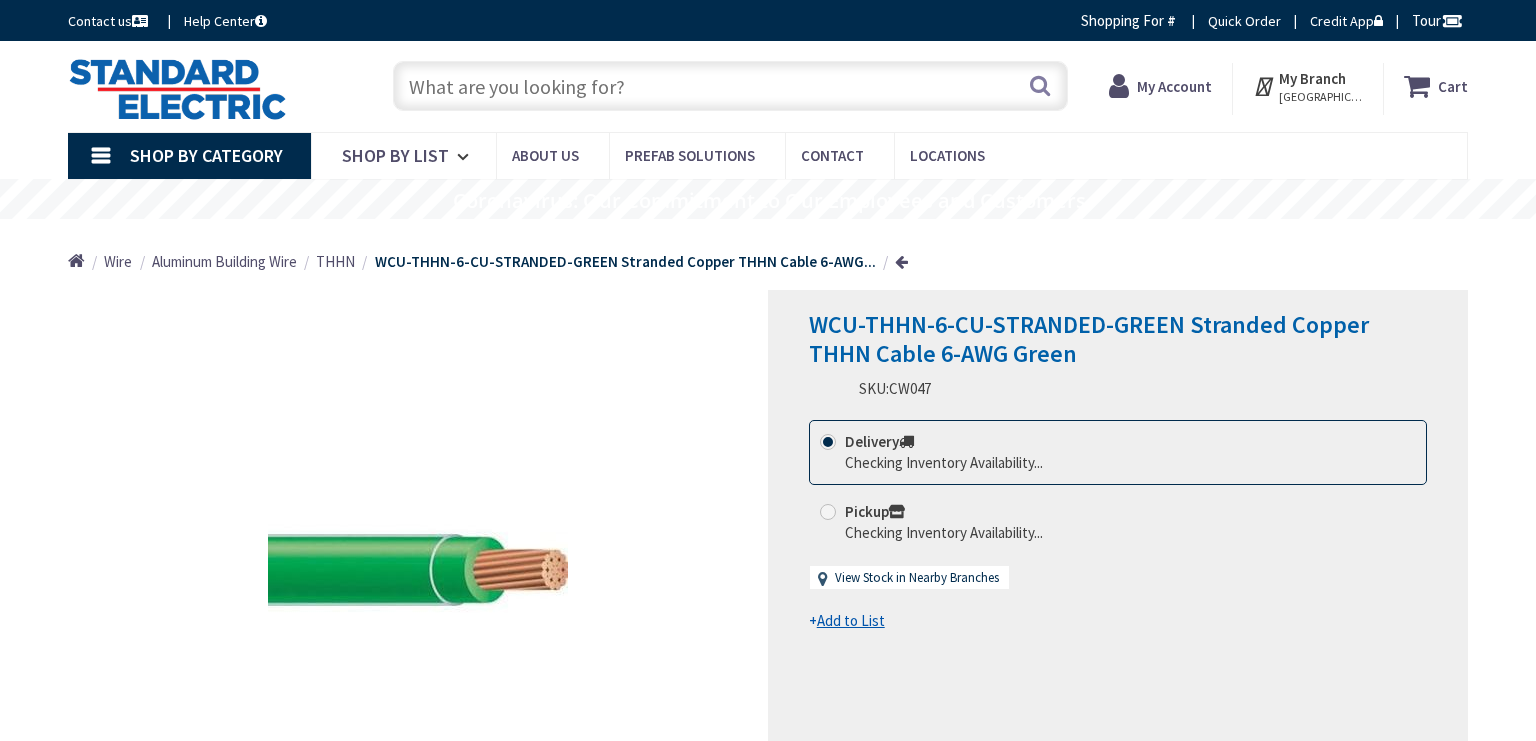 scroll, scrollTop: 0, scrollLeft: 0, axis: both 